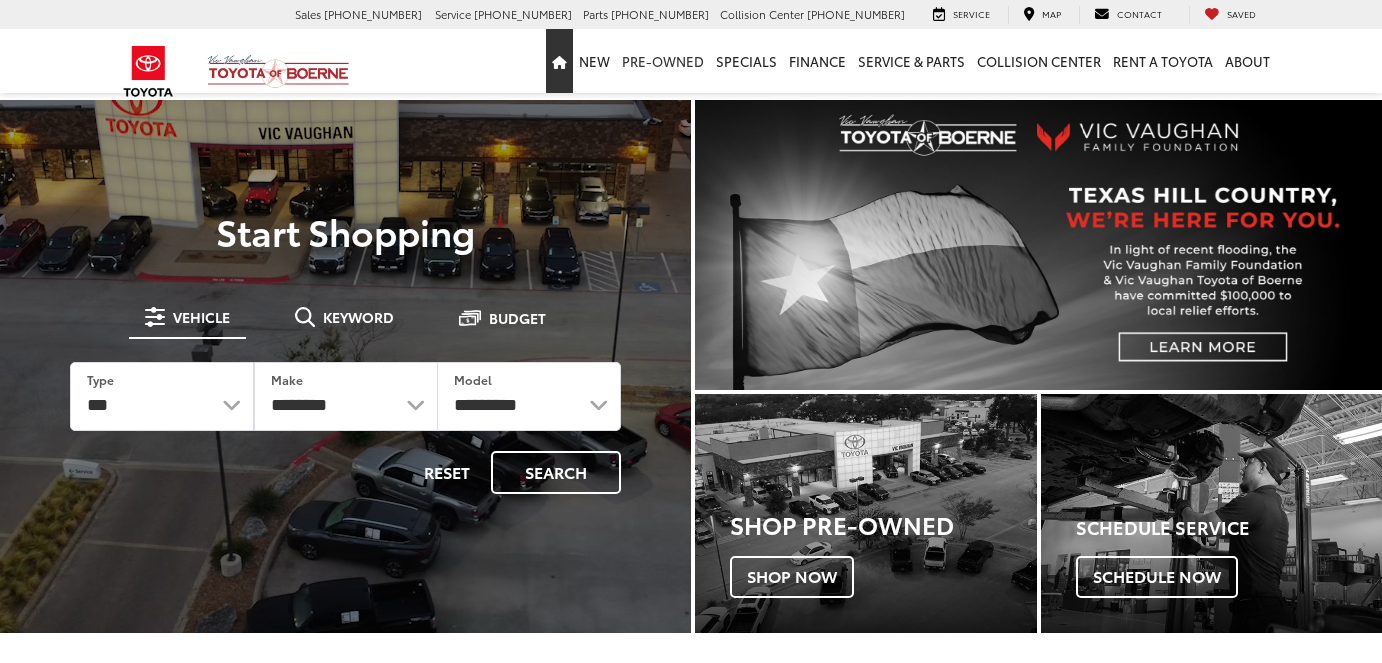scroll, scrollTop: 0, scrollLeft: 0, axis: both 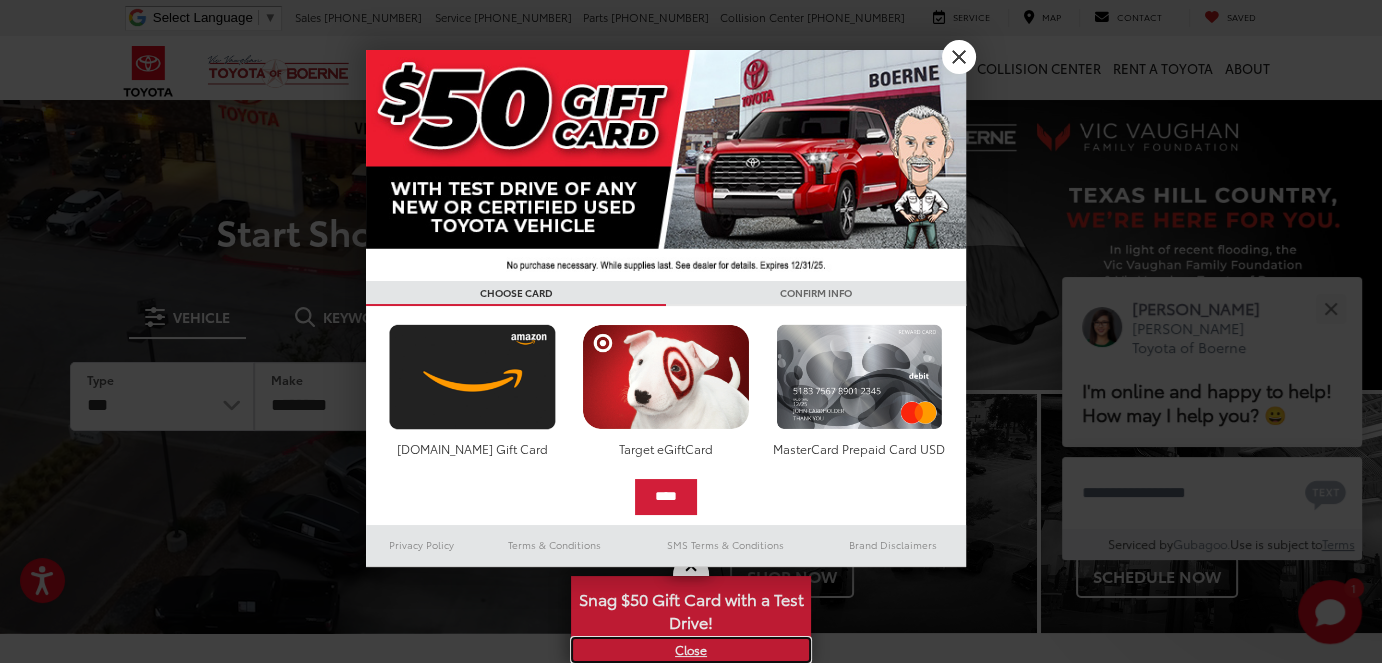 click on "X" at bounding box center (691, 650) 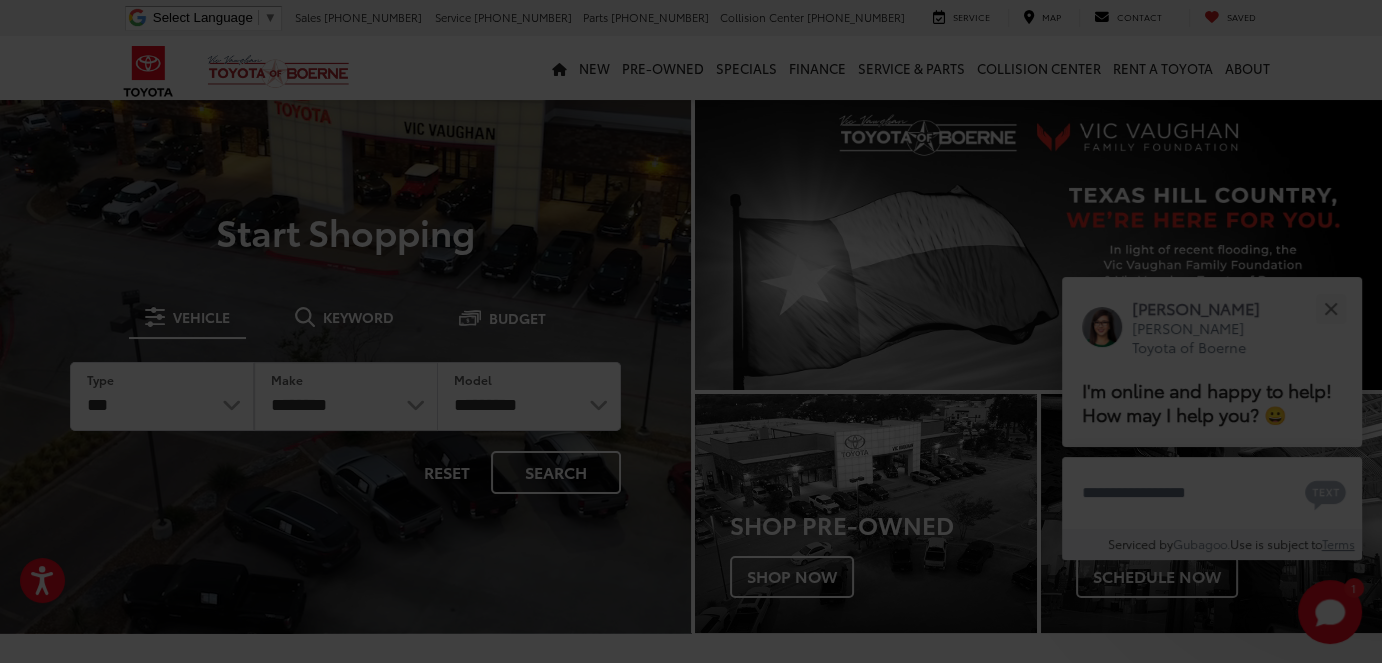 click at bounding box center (691, 331) 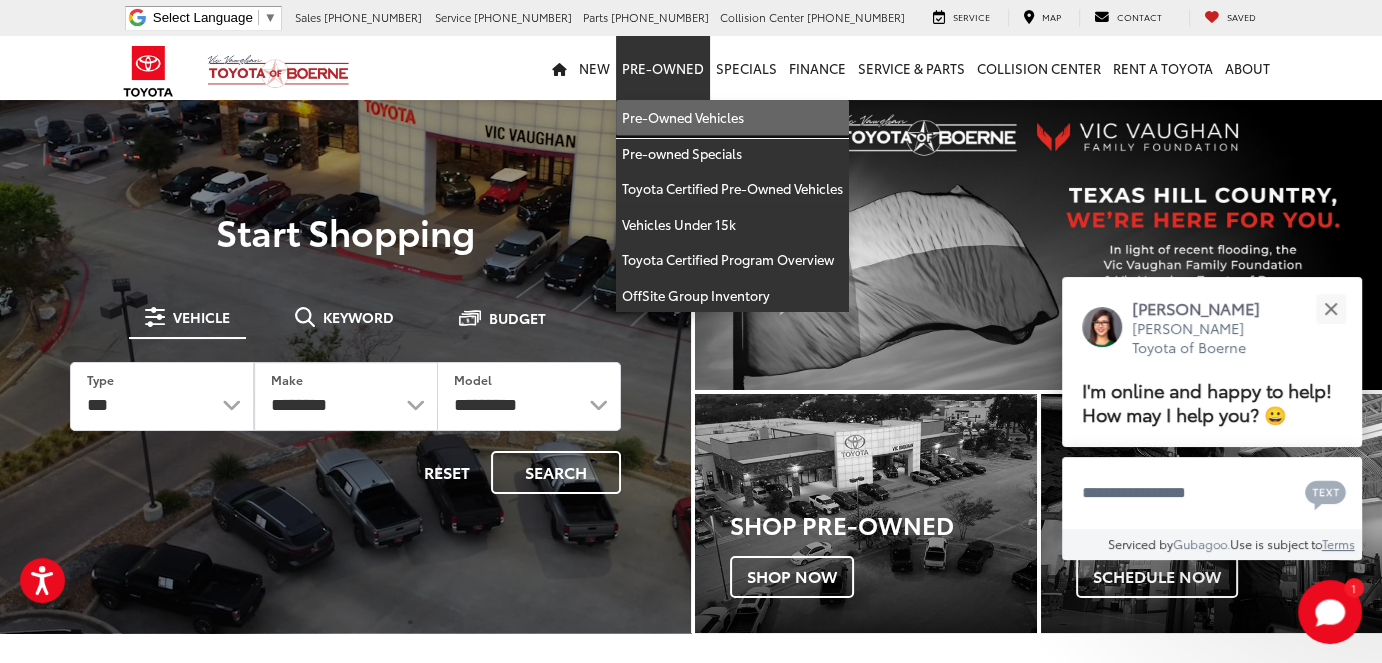 click on "Pre-Owned Vehicles" at bounding box center (732, 118) 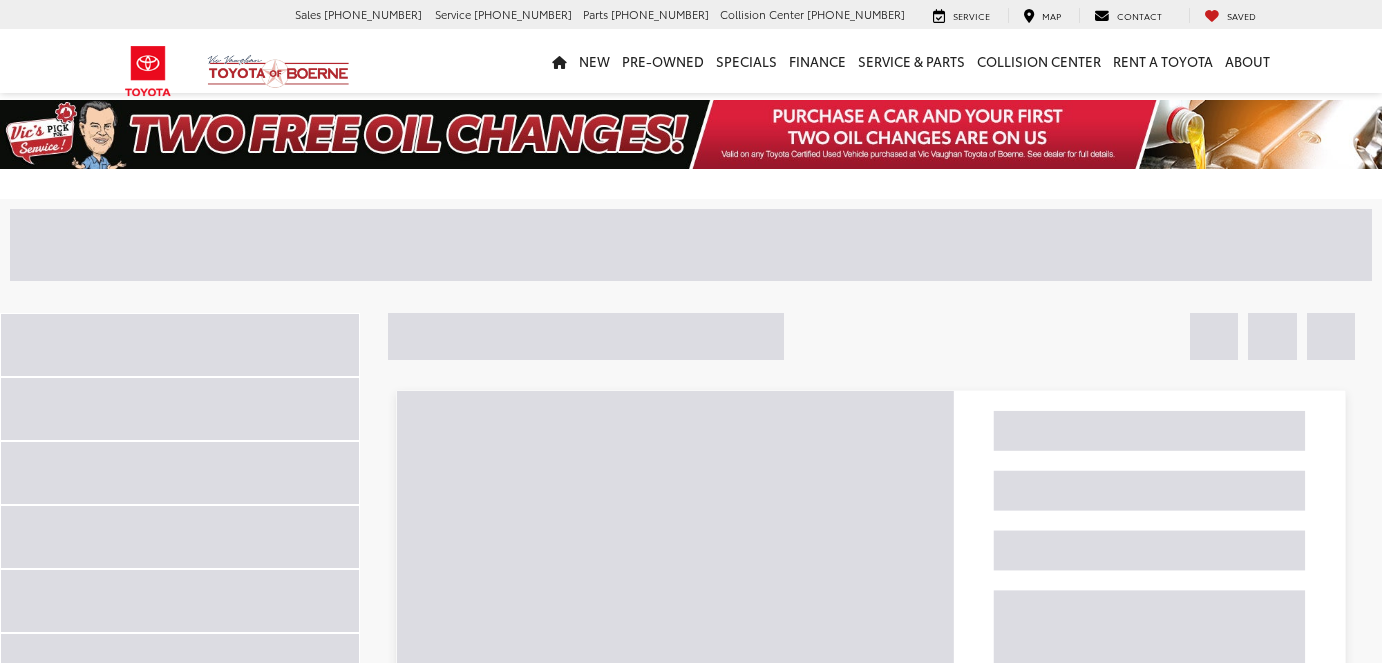 scroll, scrollTop: 0, scrollLeft: 0, axis: both 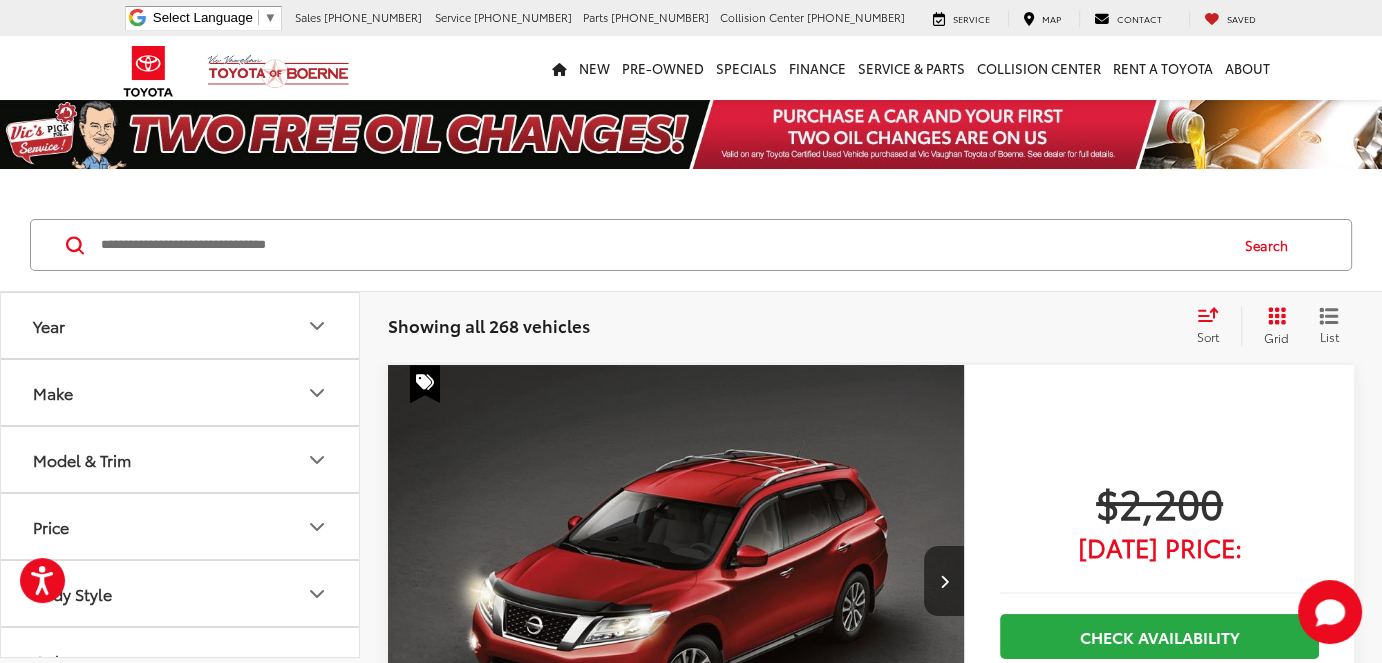 click 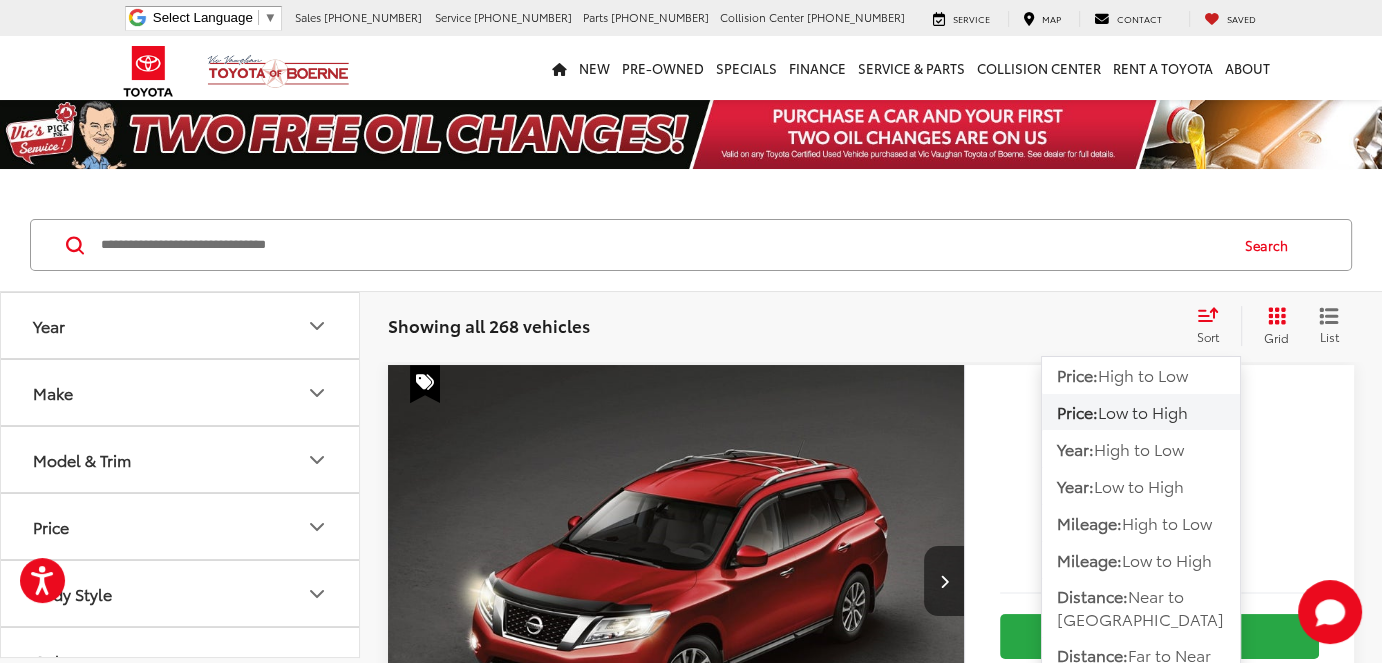 click on "Low to High" at bounding box center (1143, 411) 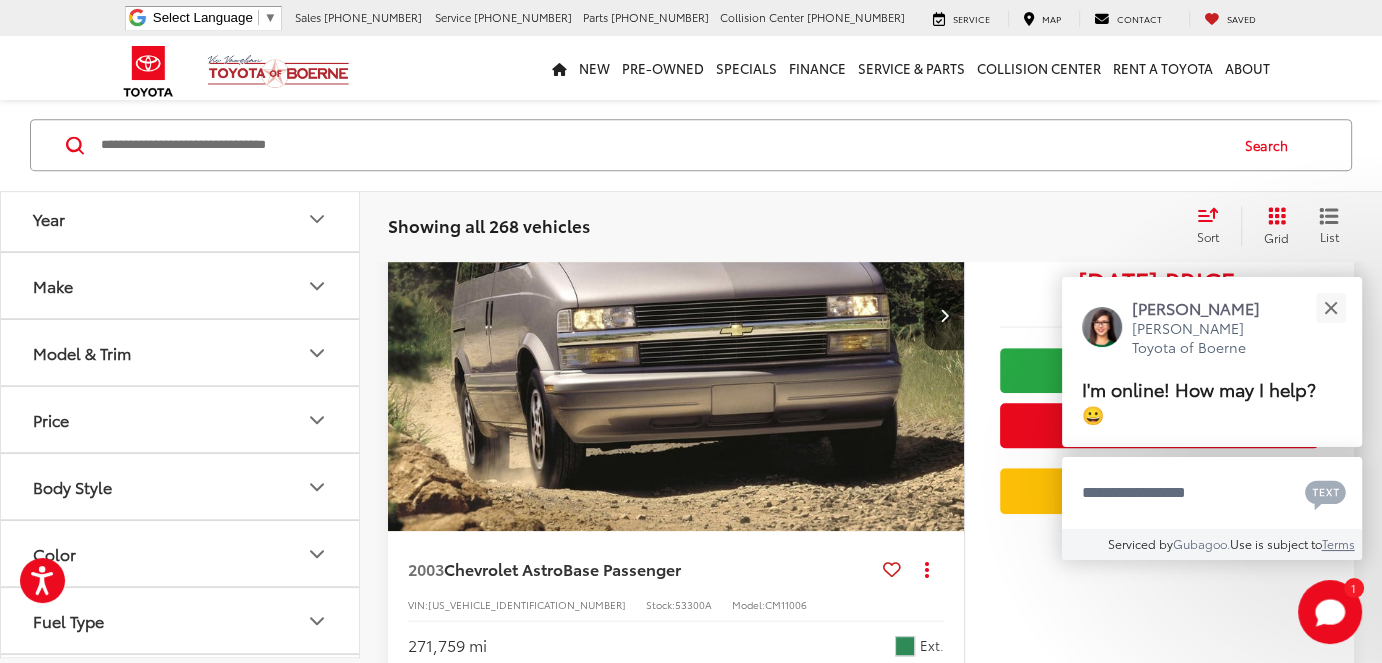 scroll, scrollTop: 900, scrollLeft: 0, axis: vertical 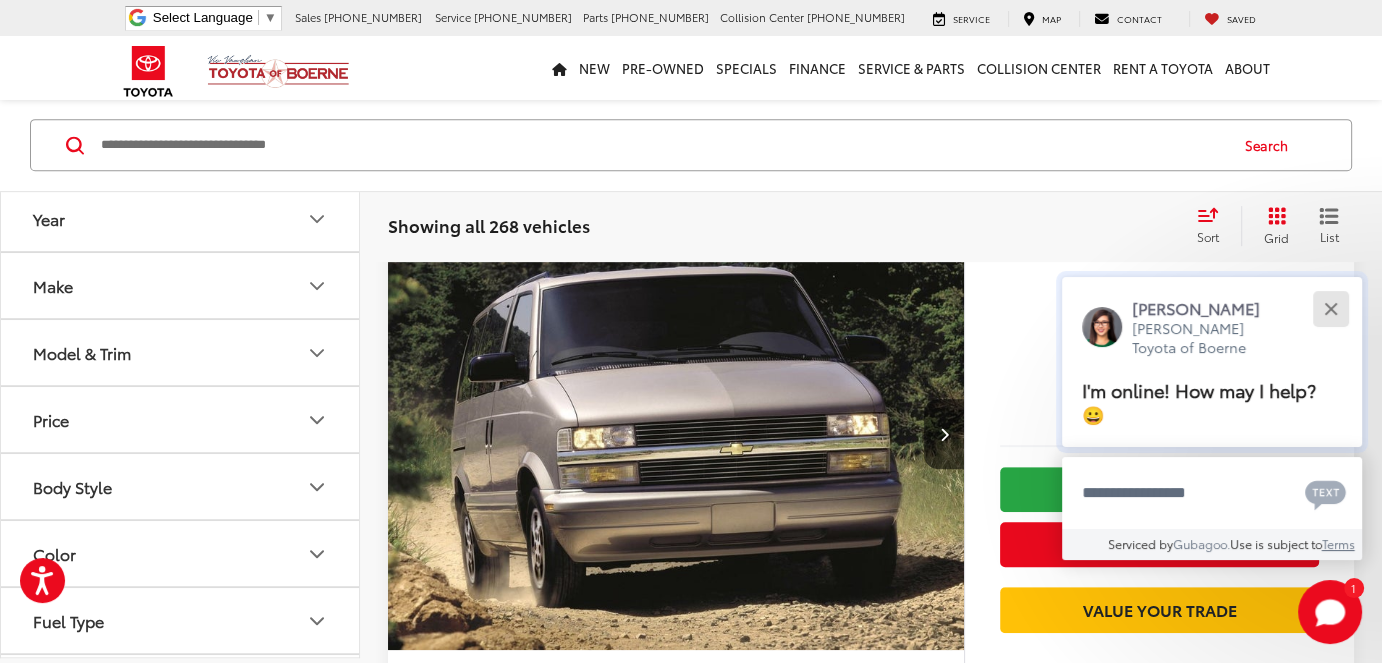 click at bounding box center [1330, 308] 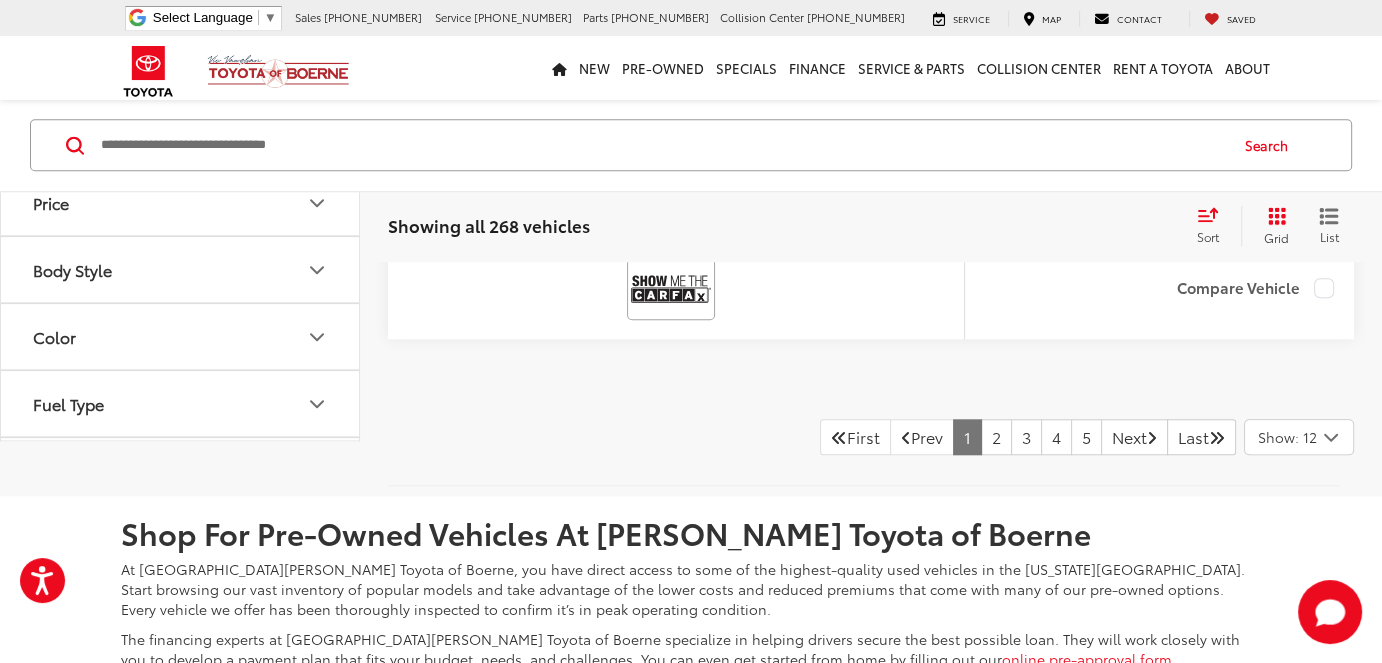 scroll, scrollTop: 9500, scrollLeft: 0, axis: vertical 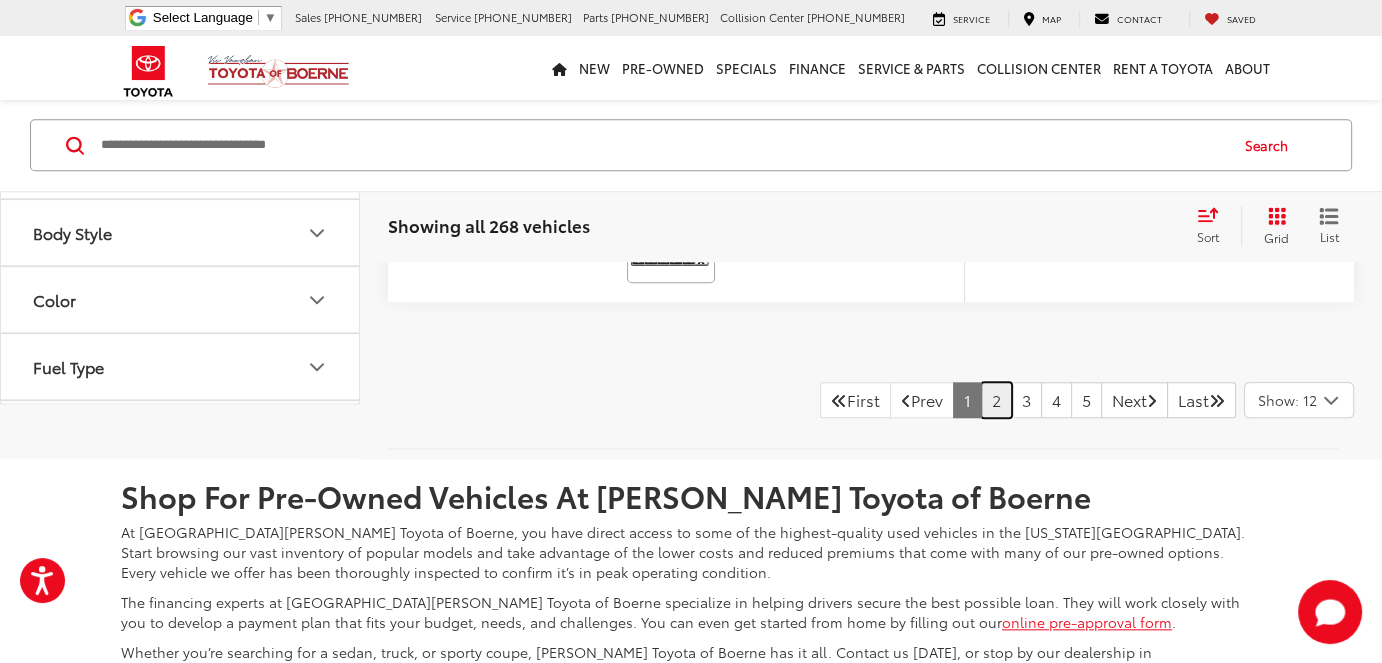 click on "2" at bounding box center [996, 400] 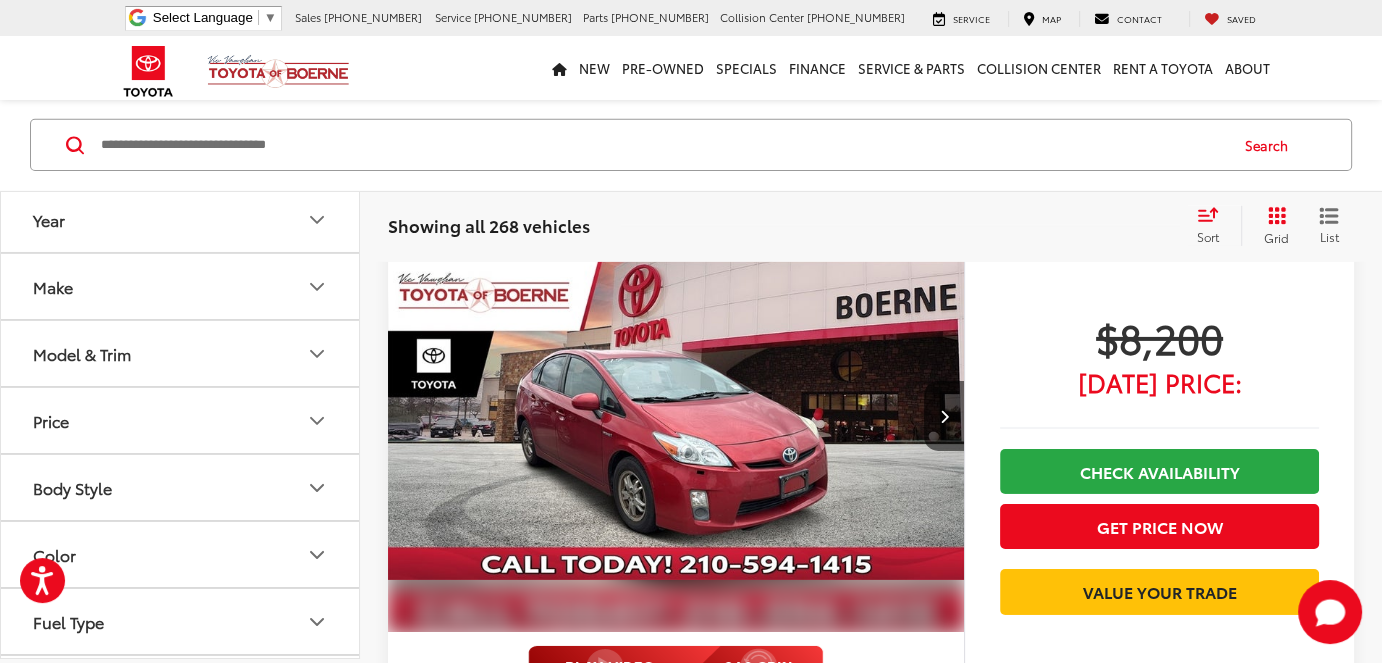 scroll, scrollTop: 6500, scrollLeft: 0, axis: vertical 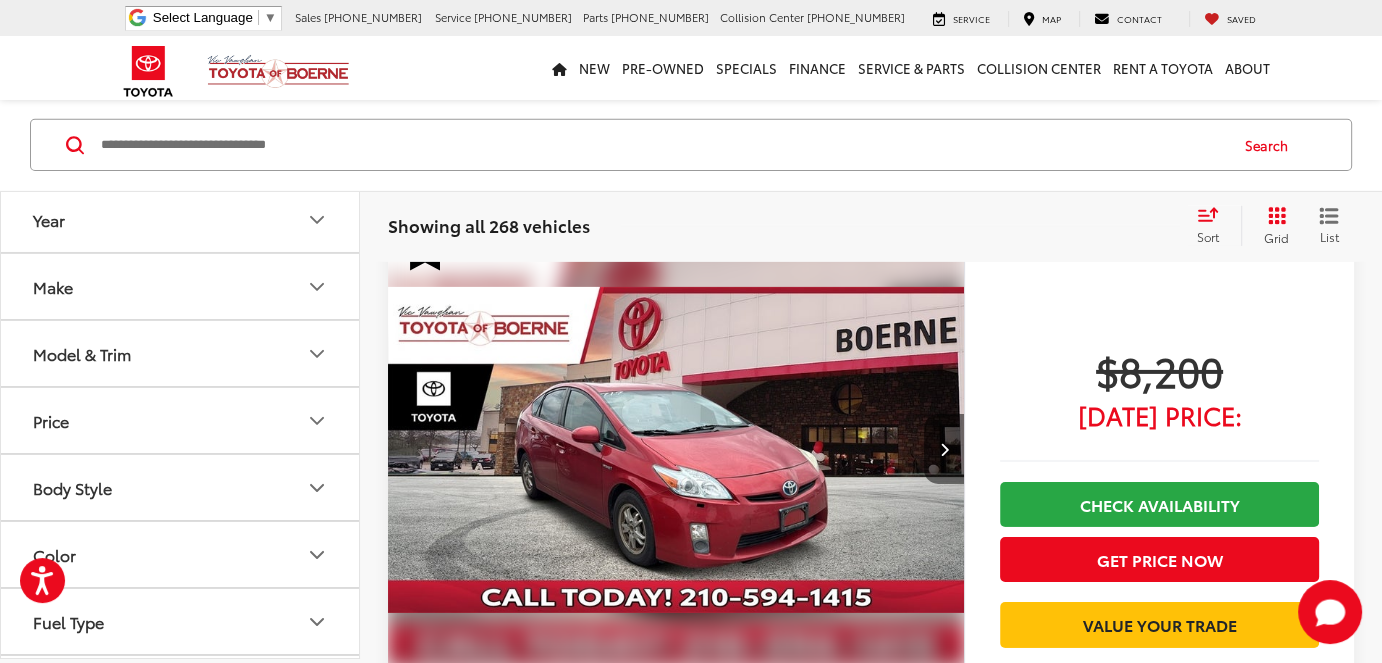 click at bounding box center [943, 449] 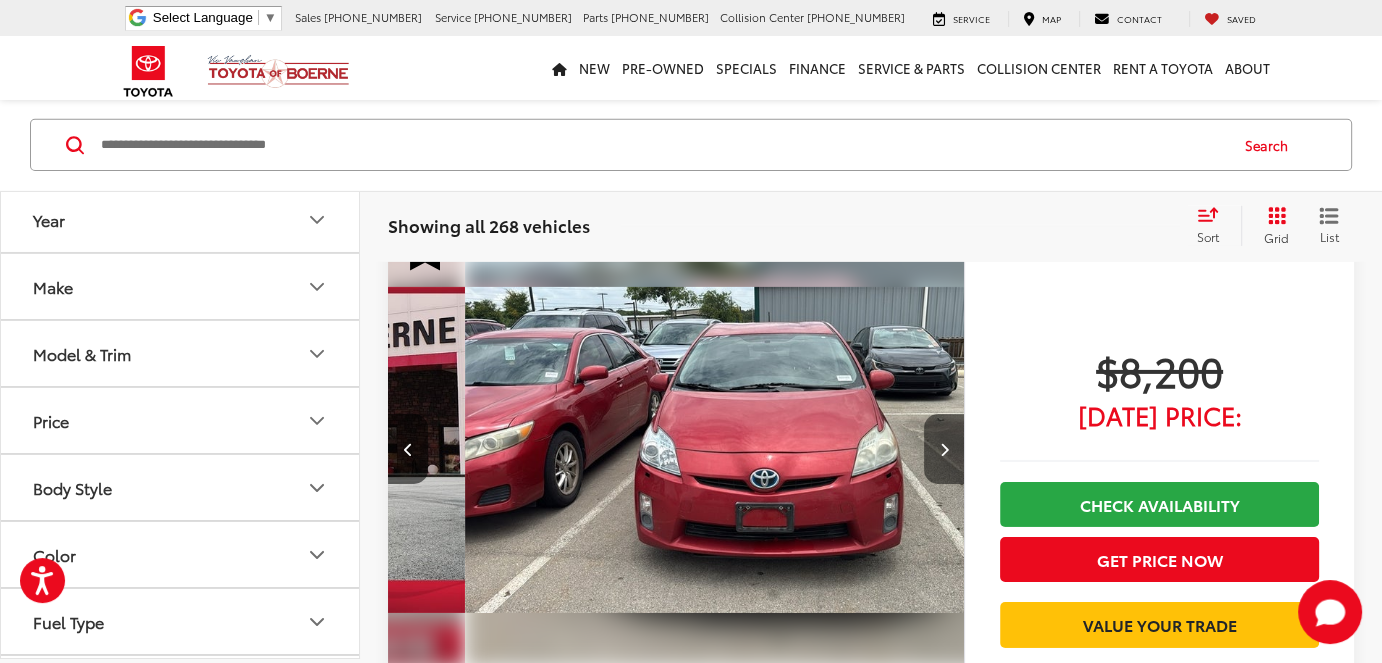 scroll, scrollTop: 0, scrollLeft: 578, axis: horizontal 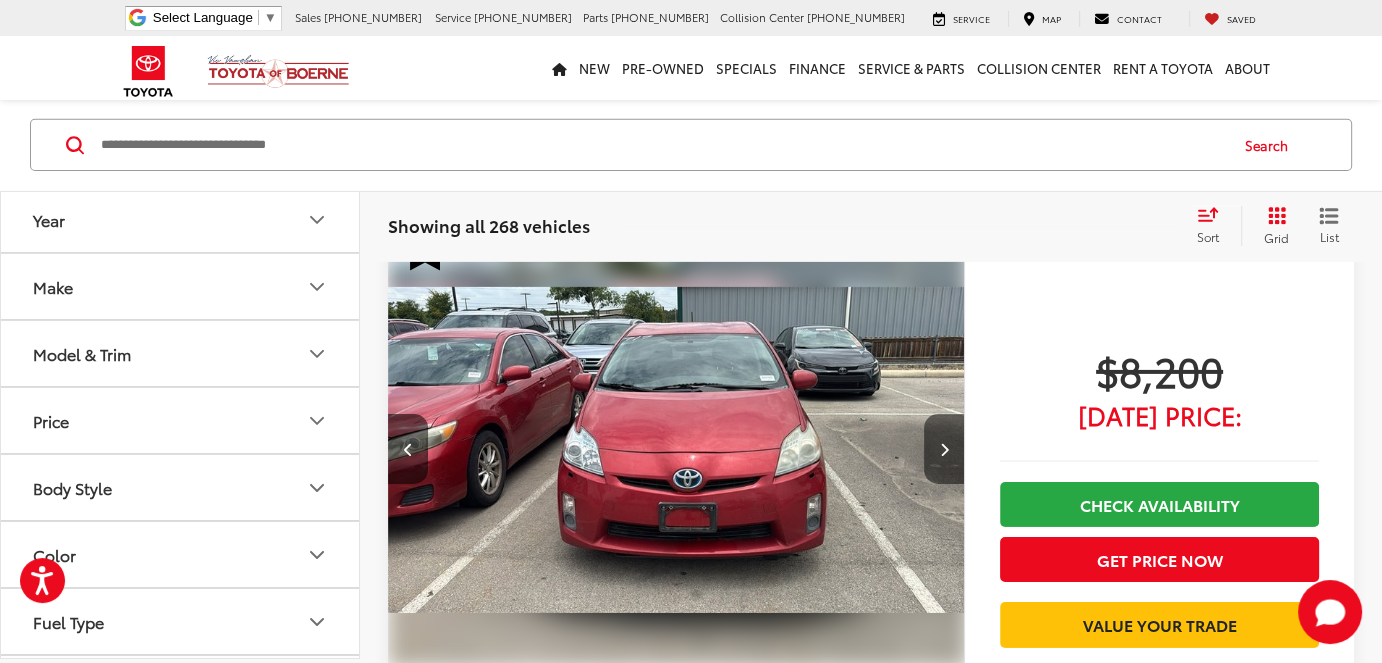 click at bounding box center [943, 449] 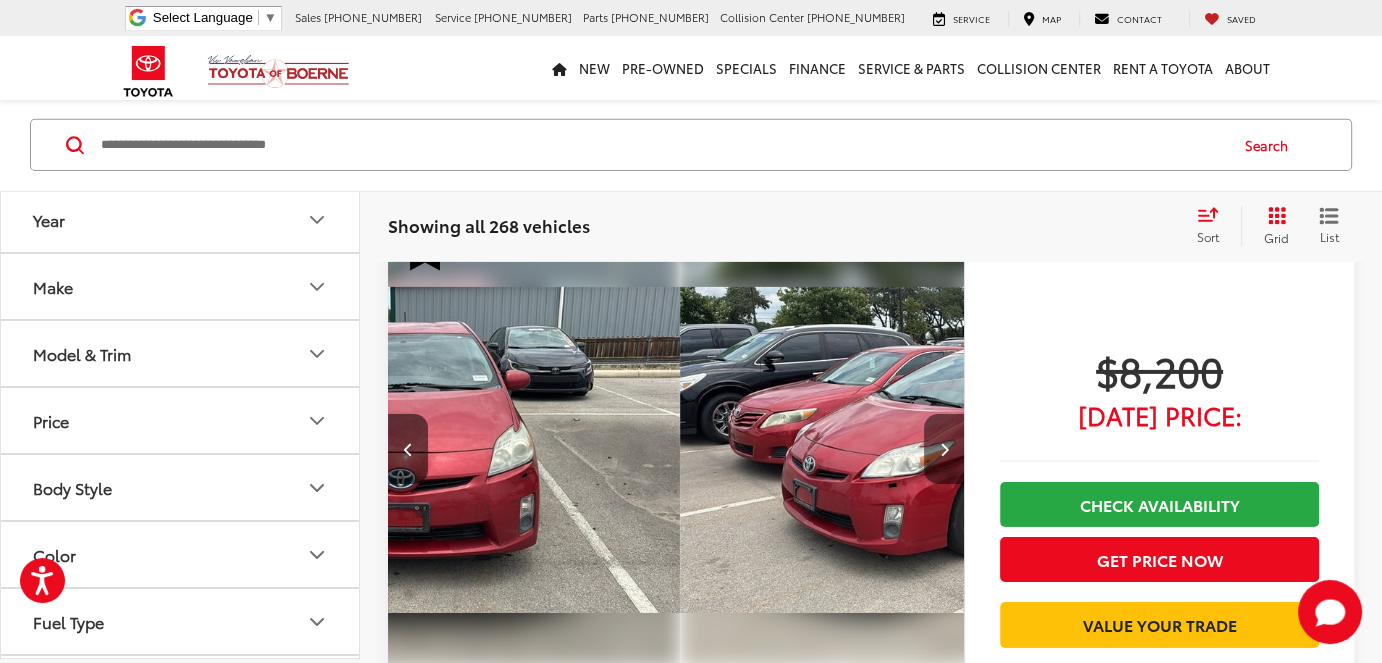 scroll, scrollTop: 0, scrollLeft: 1157, axis: horizontal 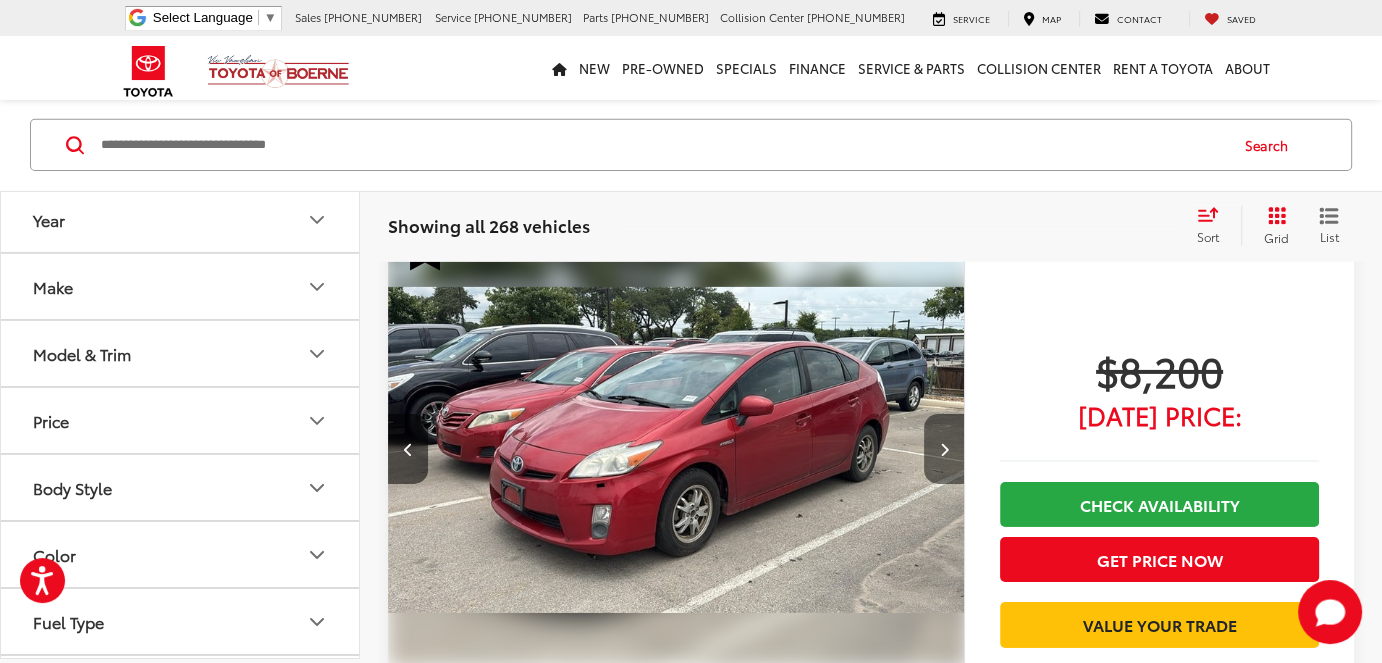 click at bounding box center (943, 449) 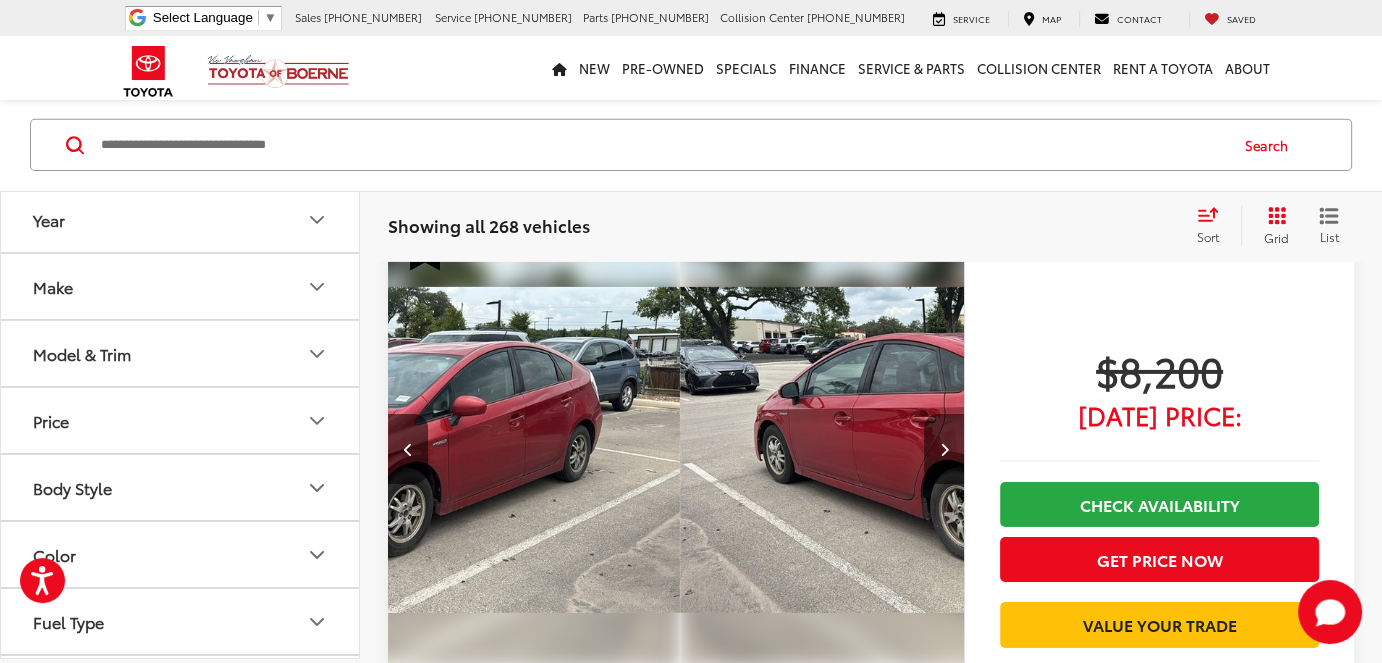 scroll, scrollTop: 0, scrollLeft: 1736, axis: horizontal 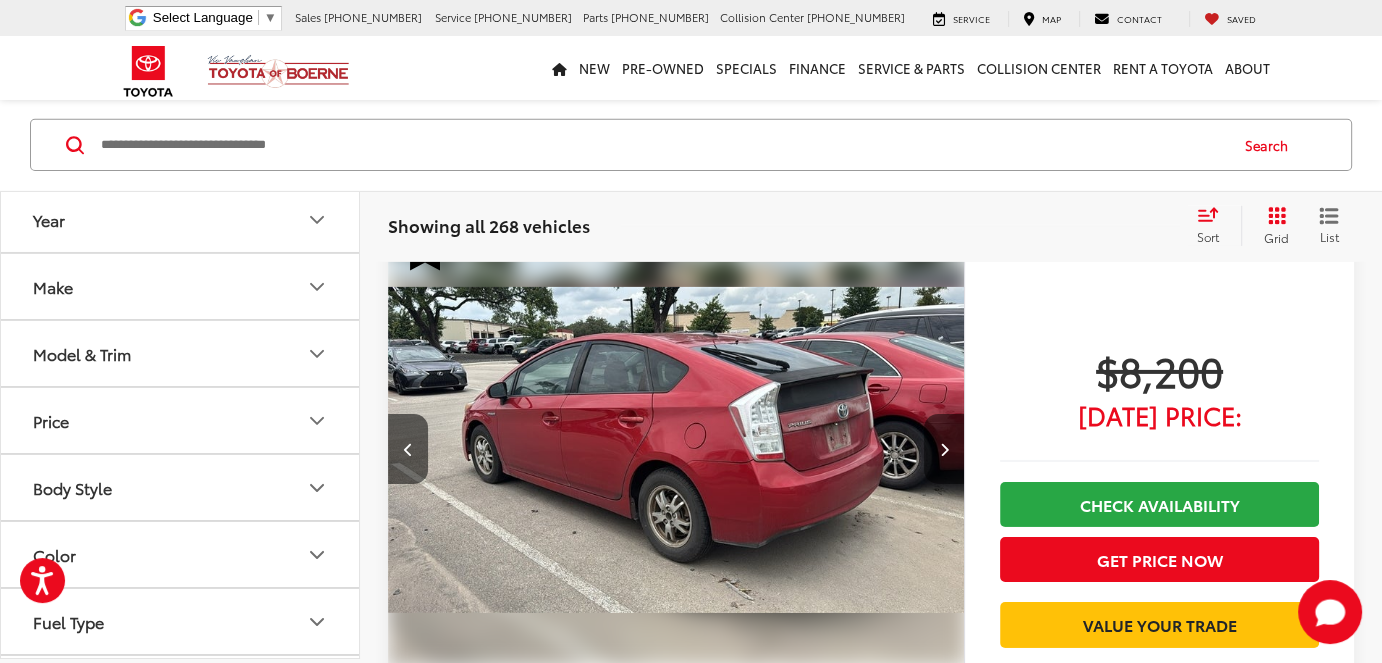 click at bounding box center [943, 449] 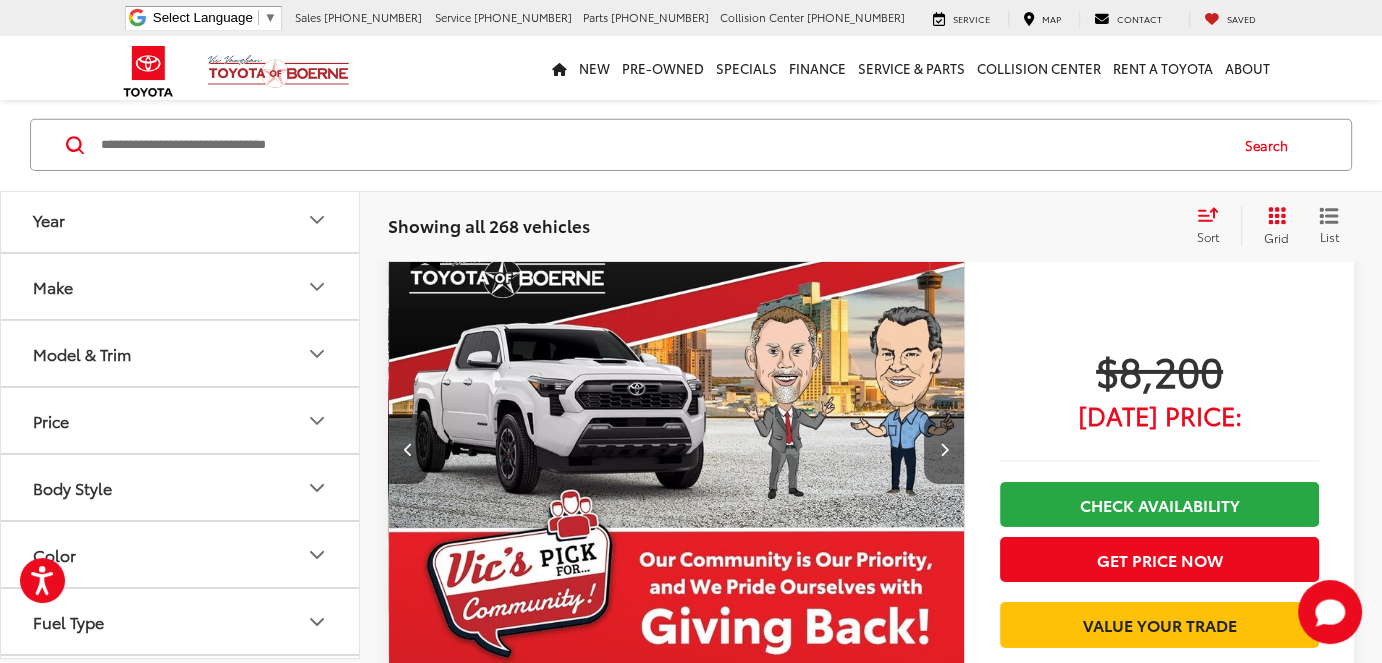 click at bounding box center [943, 449] 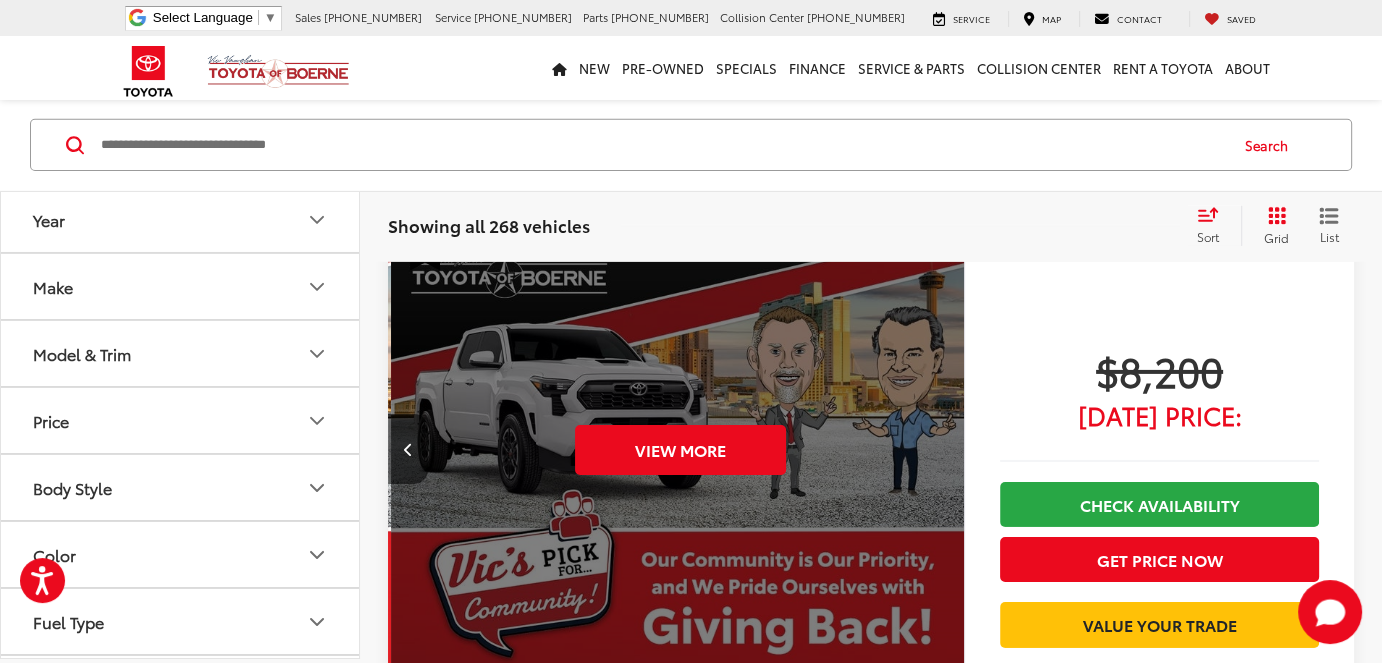 scroll, scrollTop: 0, scrollLeft: 2893, axis: horizontal 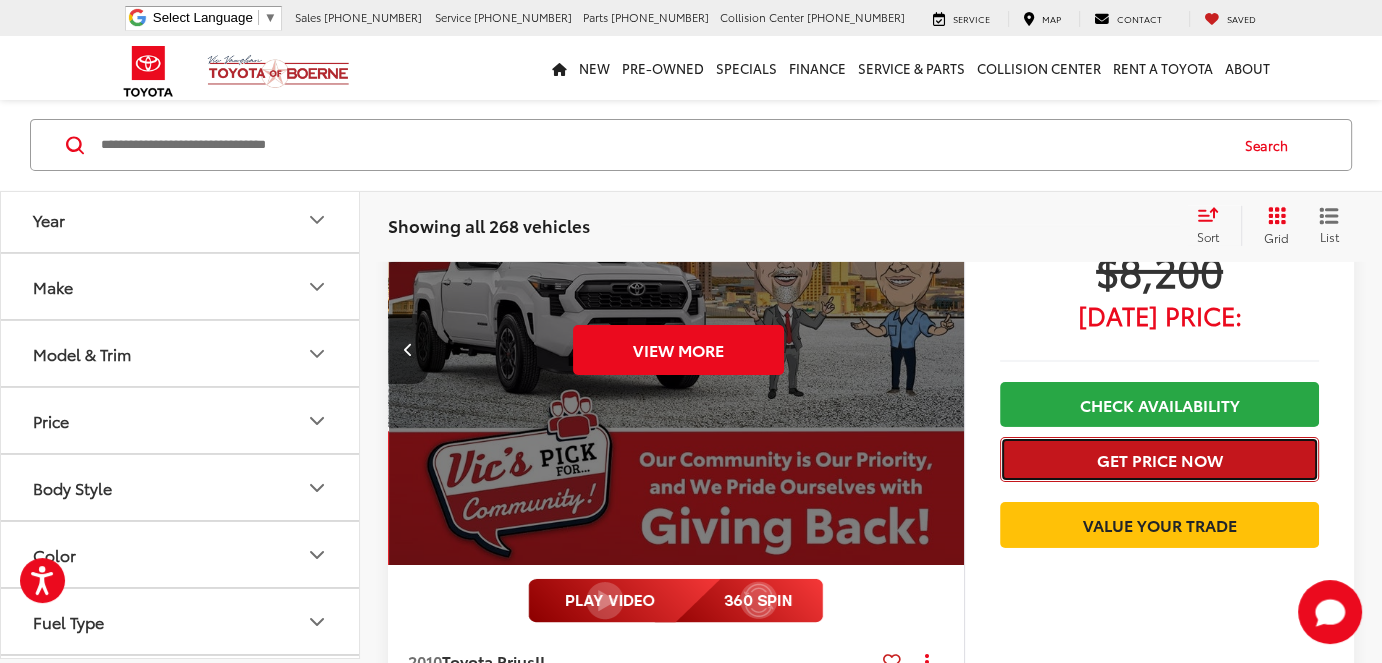 click on "Get Price Now" at bounding box center (1159, 459) 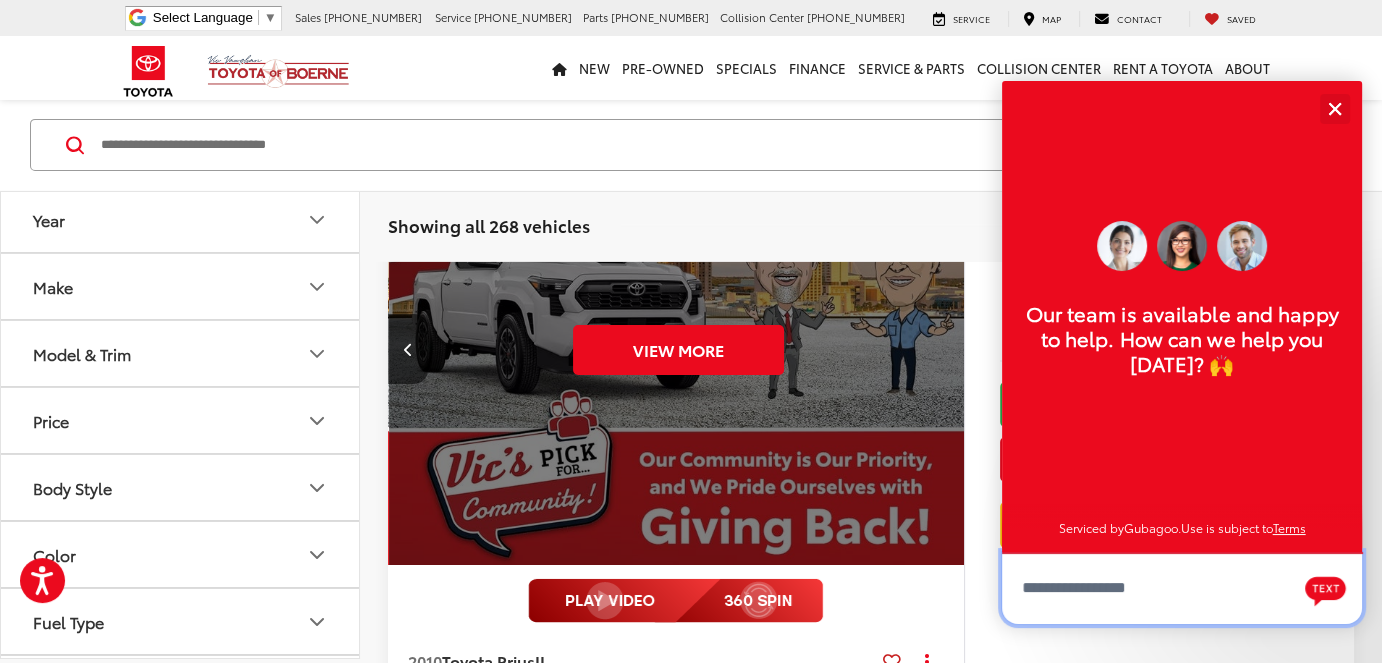 scroll, scrollTop: 24, scrollLeft: 0, axis: vertical 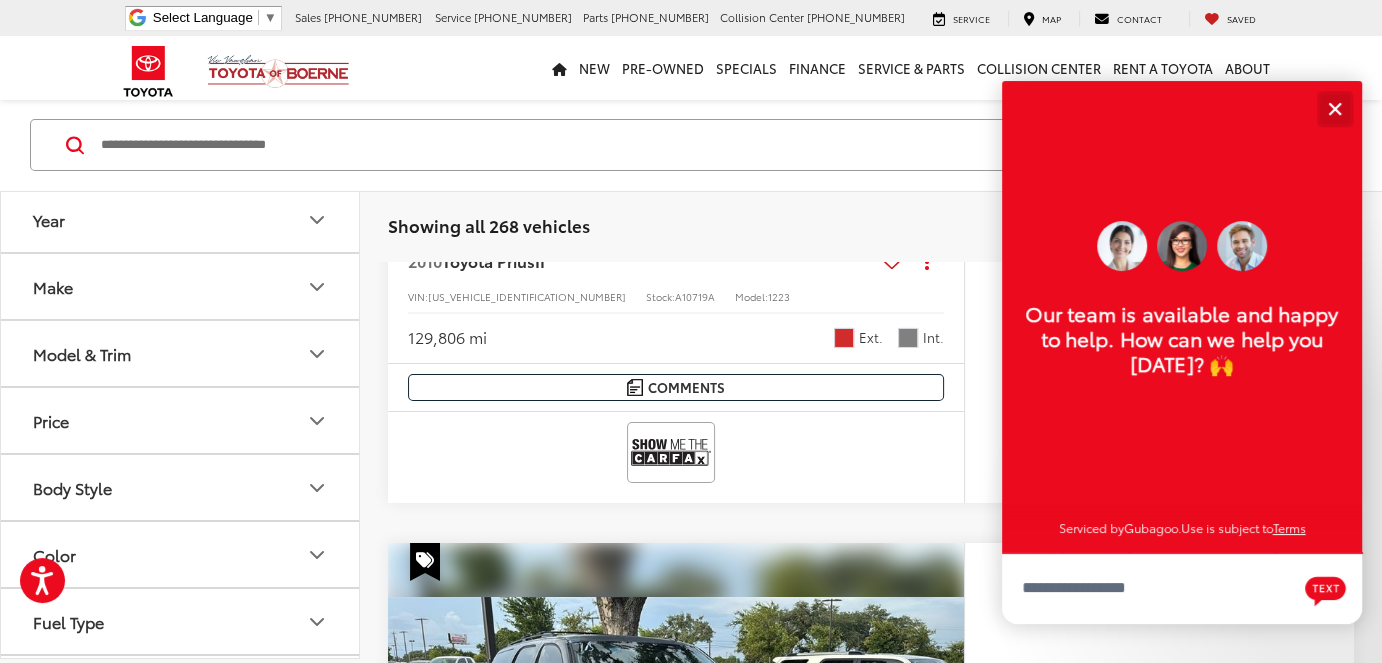 click at bounding box center (1334, 108) 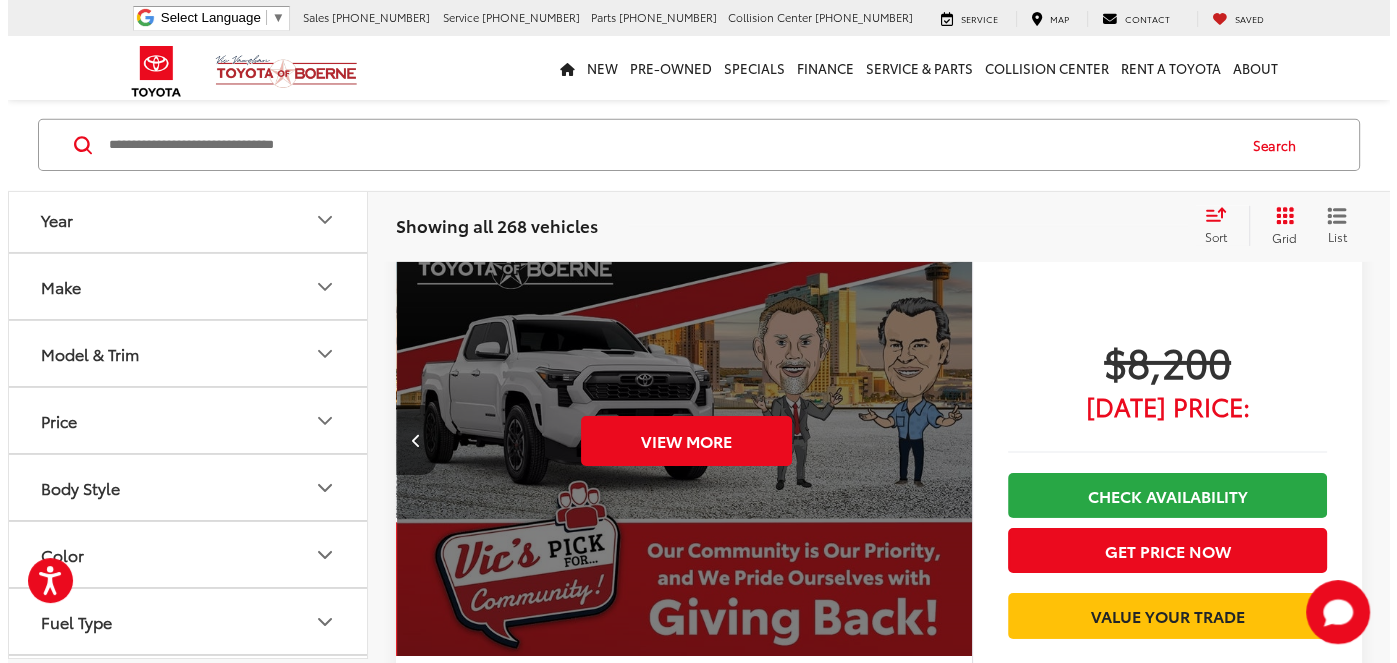 scroll, scrollTop: 6400, scrollLeft: 0, axis: vertical 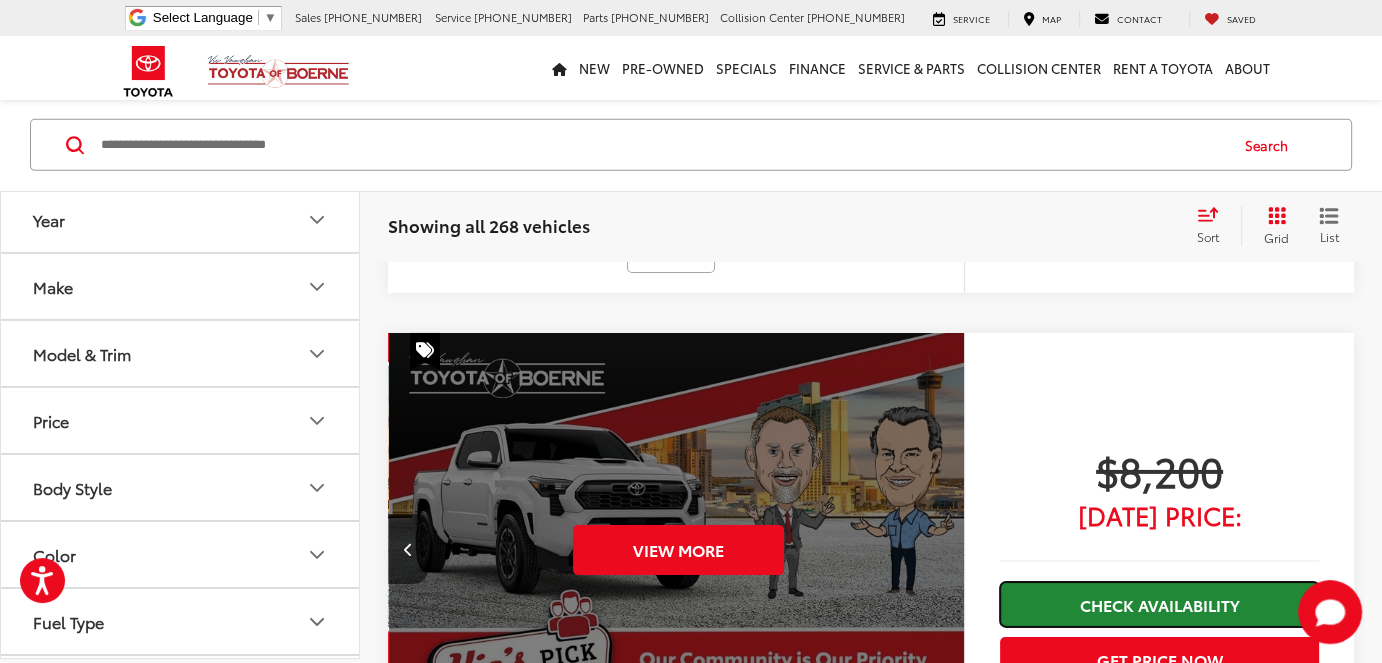 click on "Check Availability" at bounding box center (1159, 604) 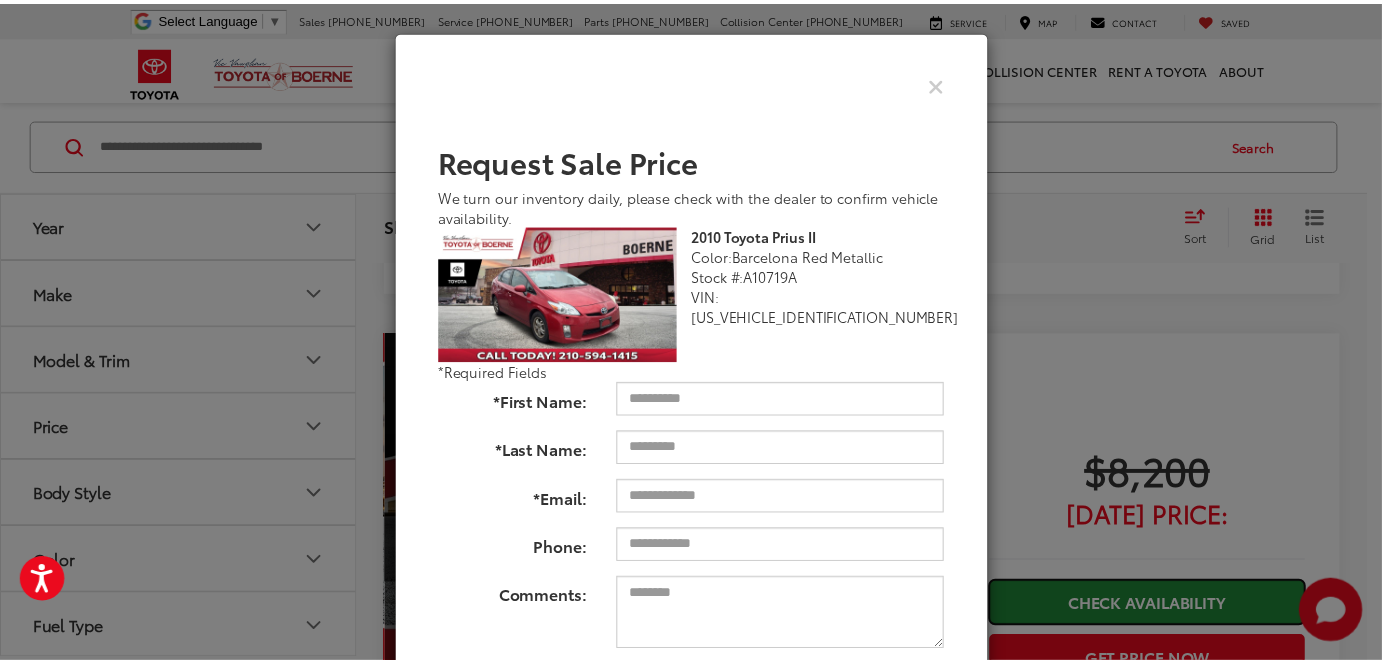 scroll, scrollTop: 0, scrollLeft: 2895, axis: horizontal 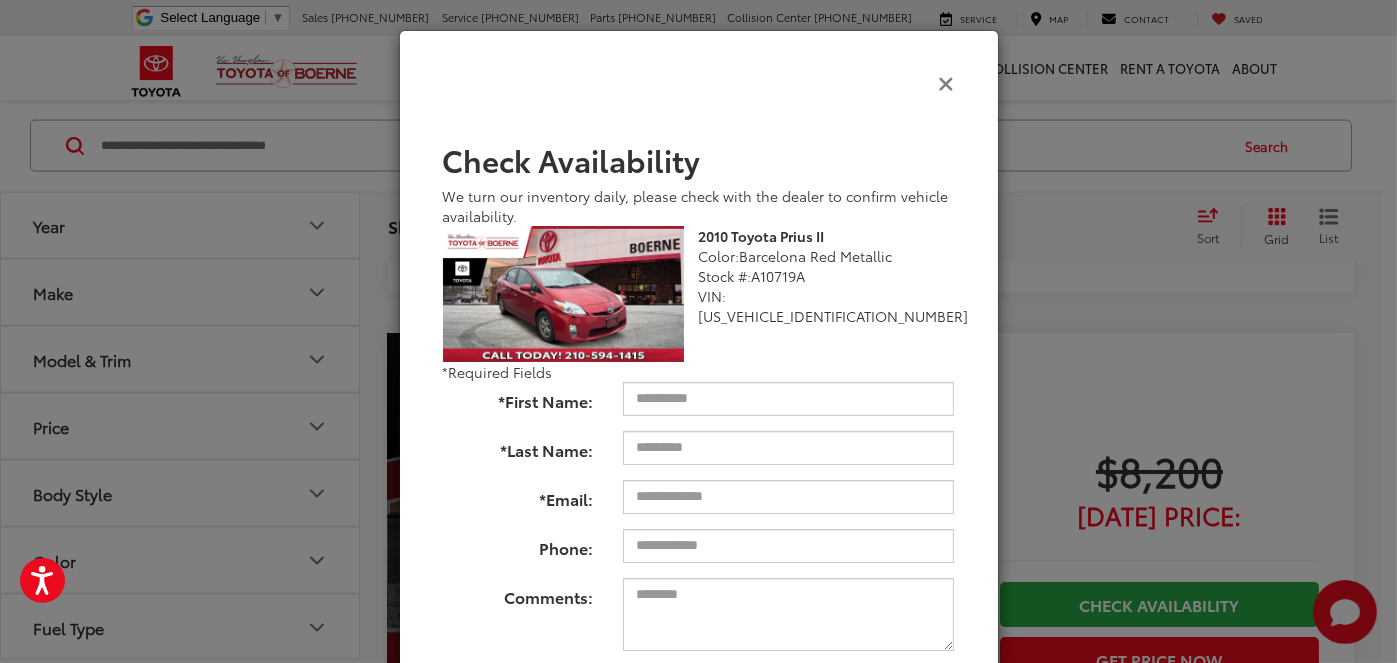 click at bounding box center [947, 82] 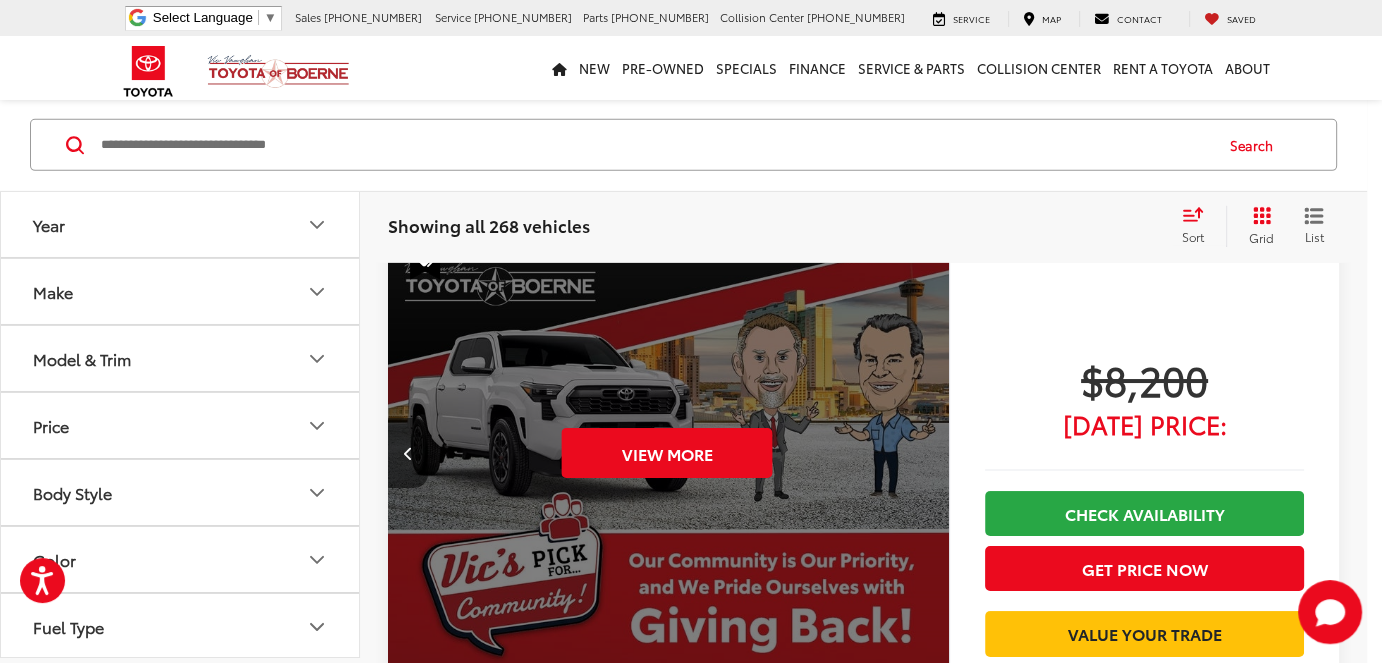 scroll, scrollTop: 0, scrollLeft: 2893, axis: horizontal 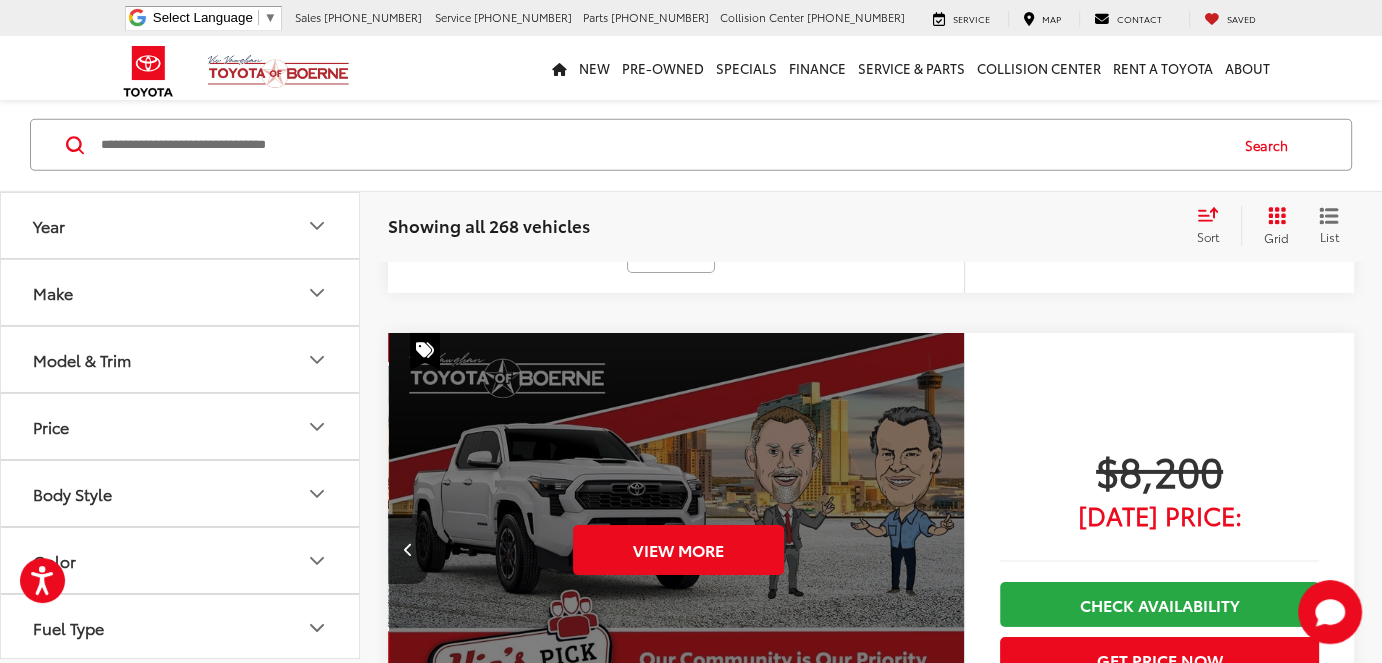click on "View More" at bounding box center [678, 550] 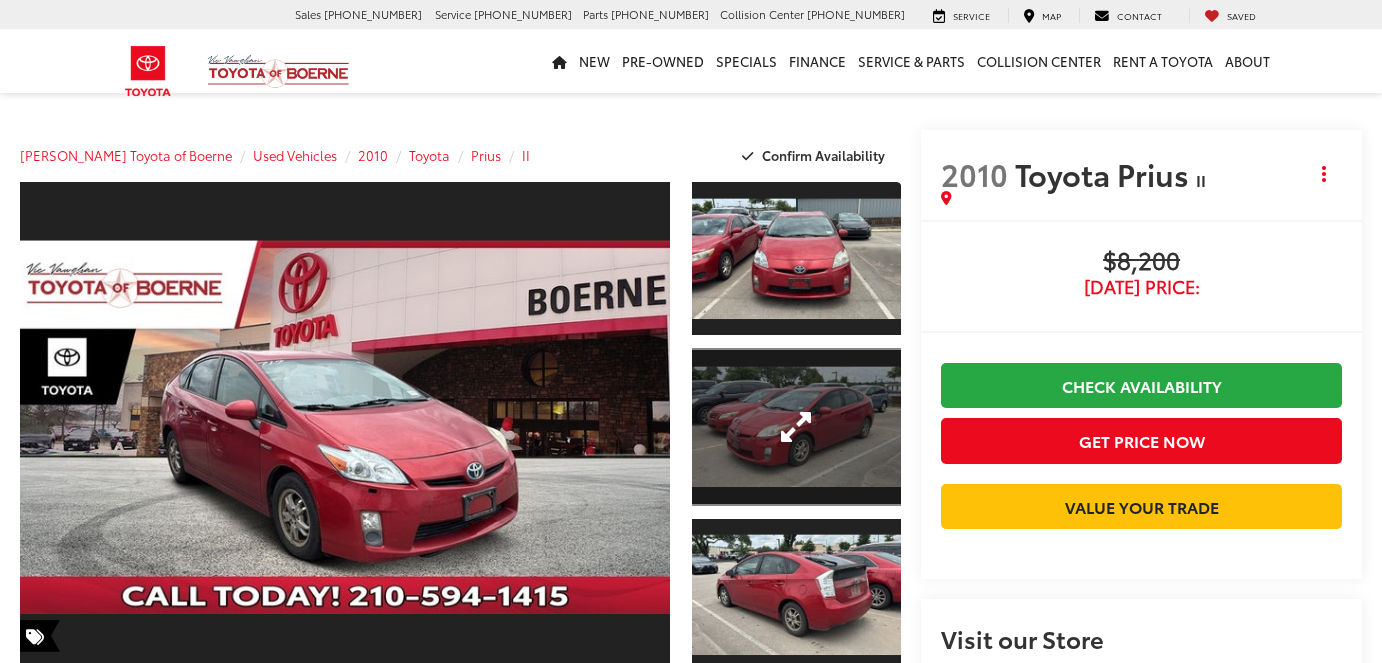 scroll, scrollTop: 0, scrollLeft: 0, axis: both 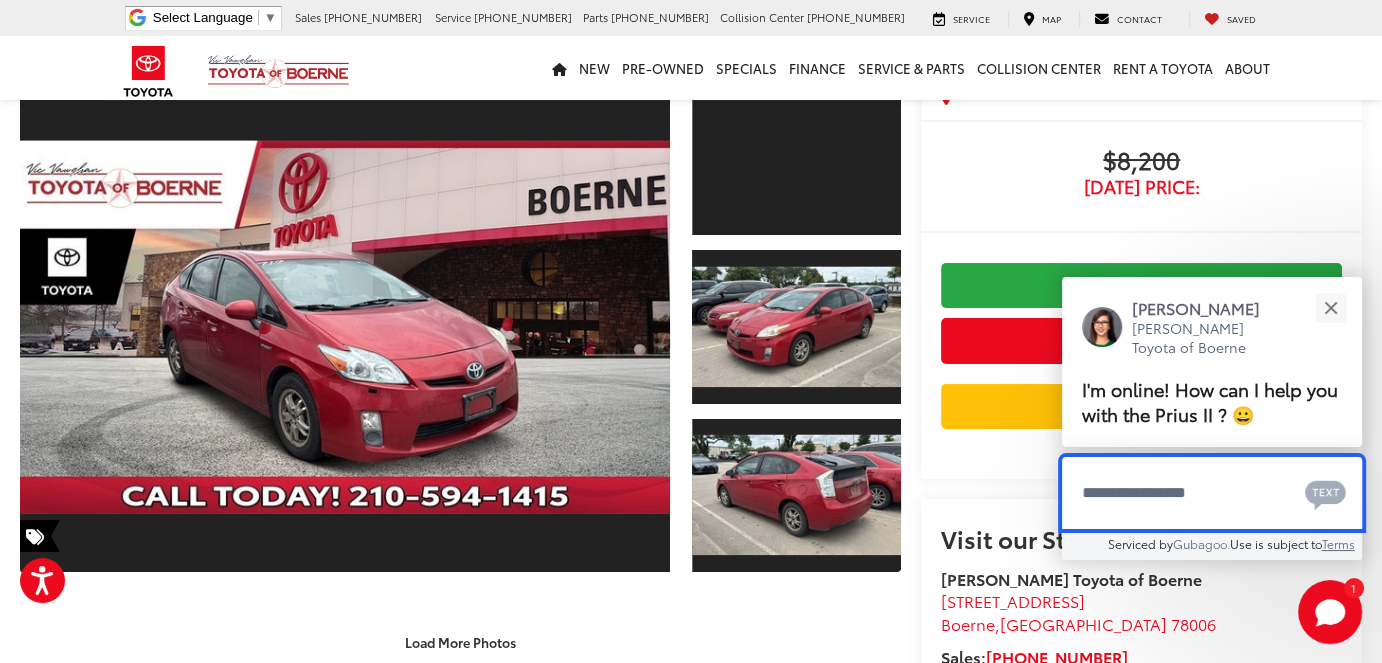 click at bounding box center [1212, 493] 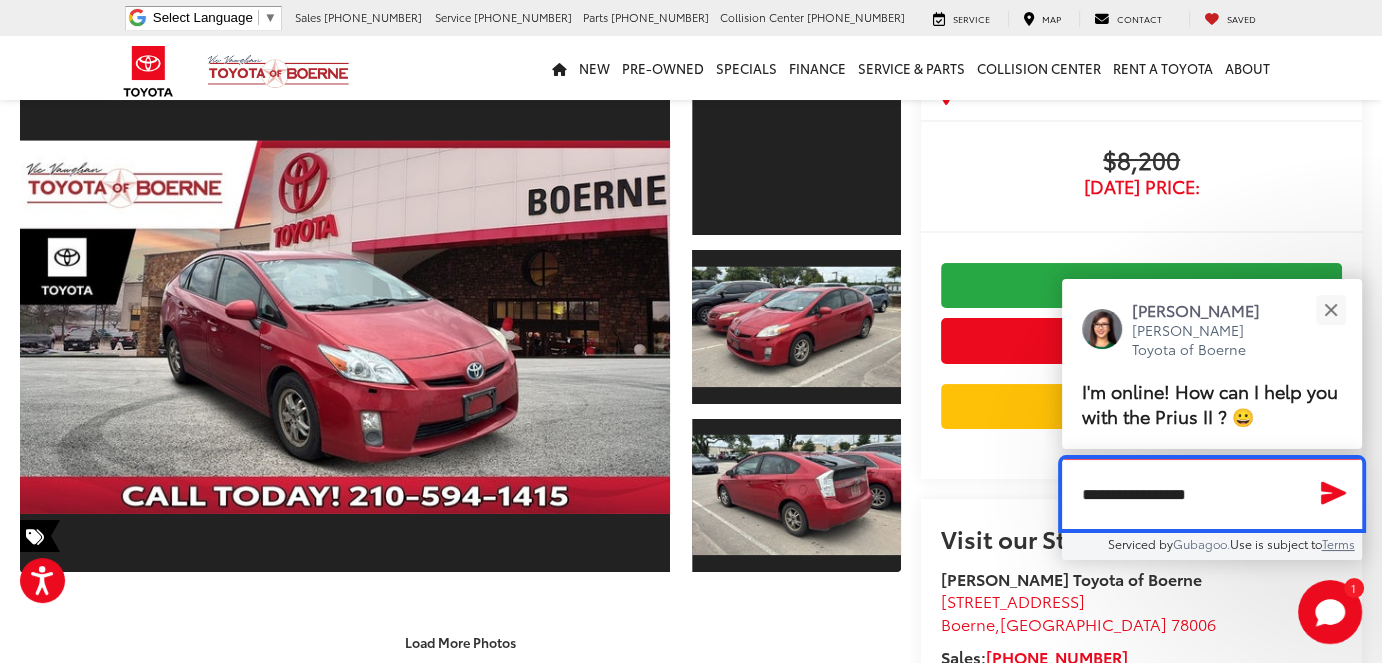 type on "**********" 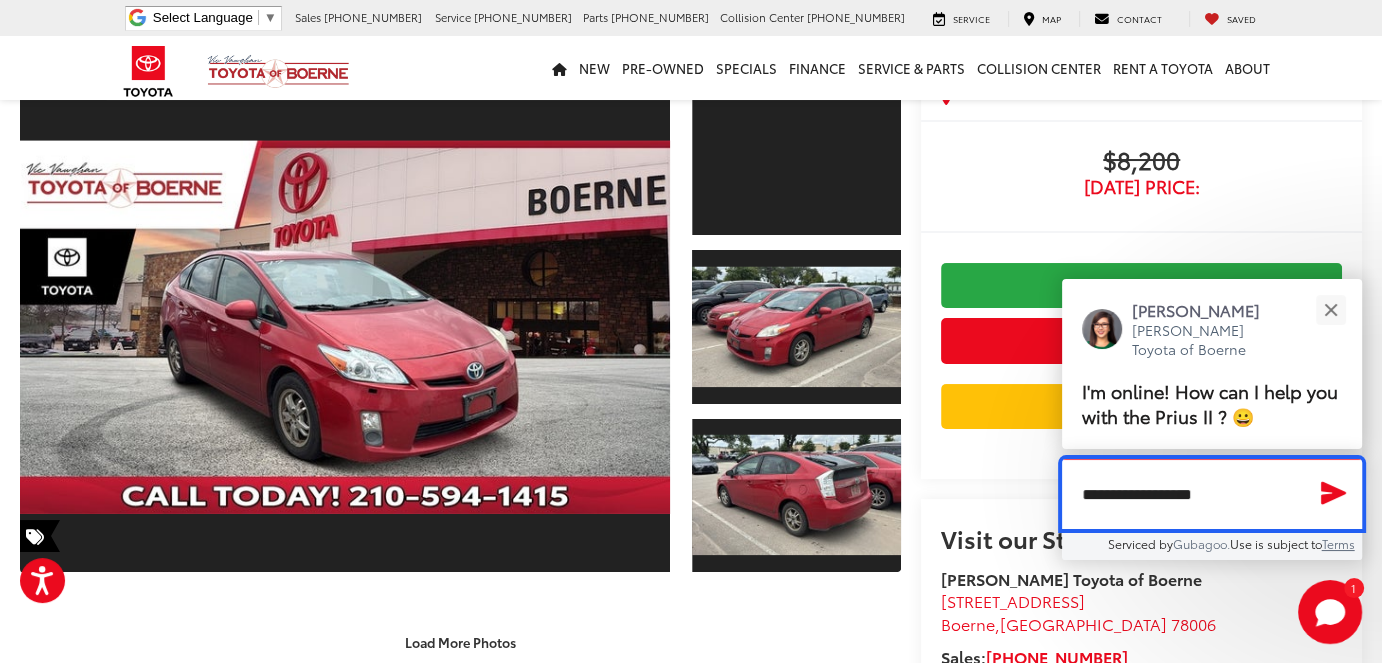 type 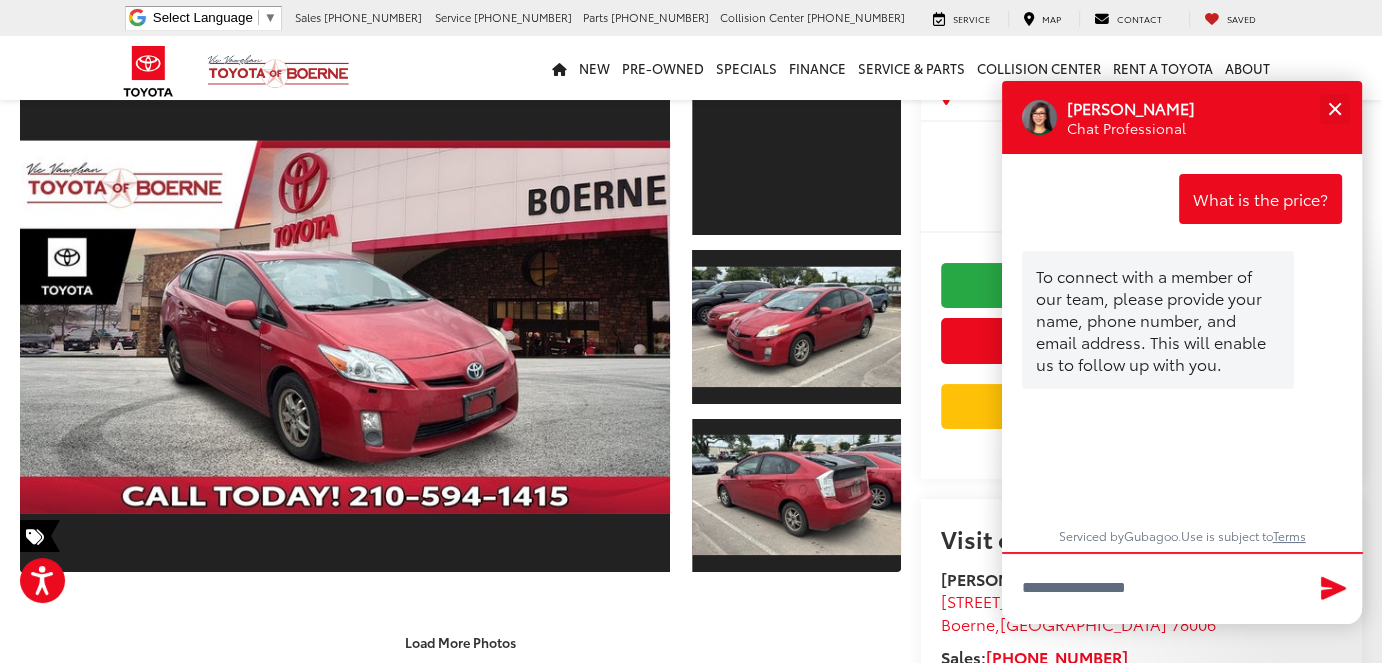click on "2010
Toyota Prius
II
Copy Link
Share
Print
Buy
$8,200
[DATE] Price:
Check Availability
Get Price Now
Value Your Trade
$8,200
[DATE] Price:
Call for VIP Price
Check Availability
Get Price Now
Value Your Trade
$8,200
[DATE] Price:
Check Availability
Get Price Now
Value Your Trade
$8,200
[DATE] Price:
Call for VIP Price
Check Availability
Get Price Now
Value Your Trade
Visit our Store
[GEOGRAPHIC_DATA] ," at bounding box center (1131, 315) 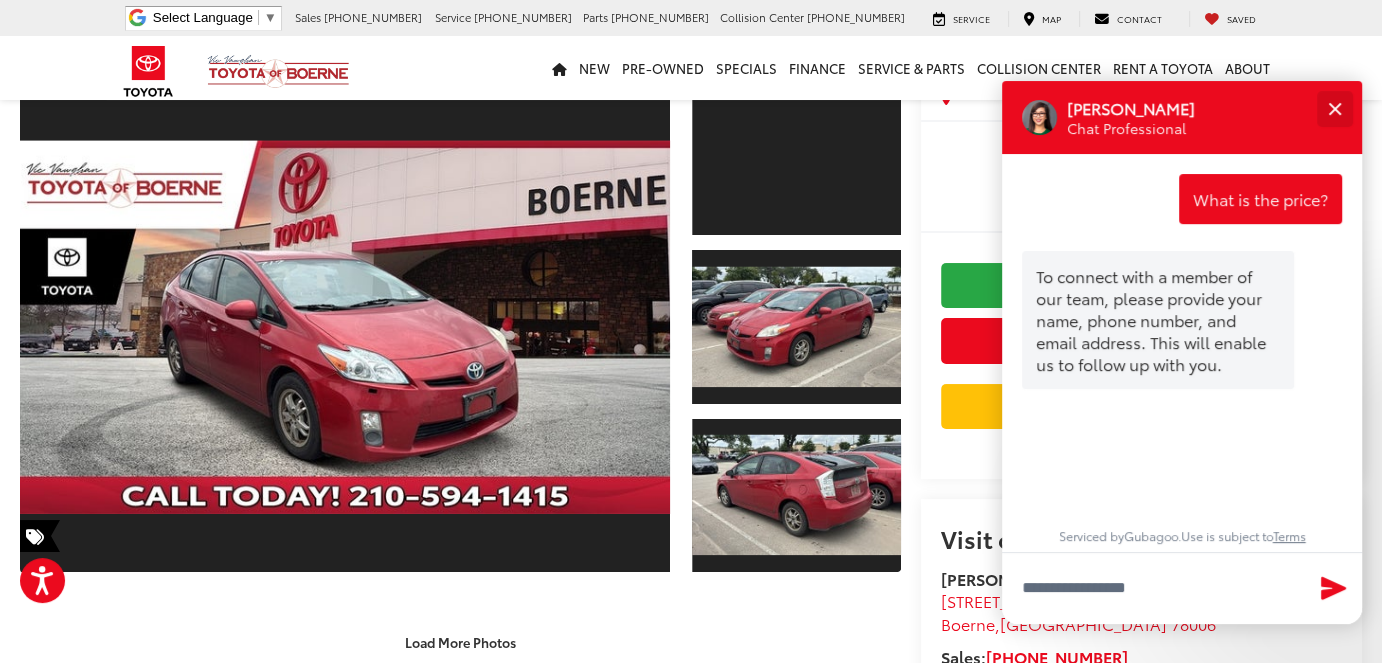 click at bounding box center [1334, 108] 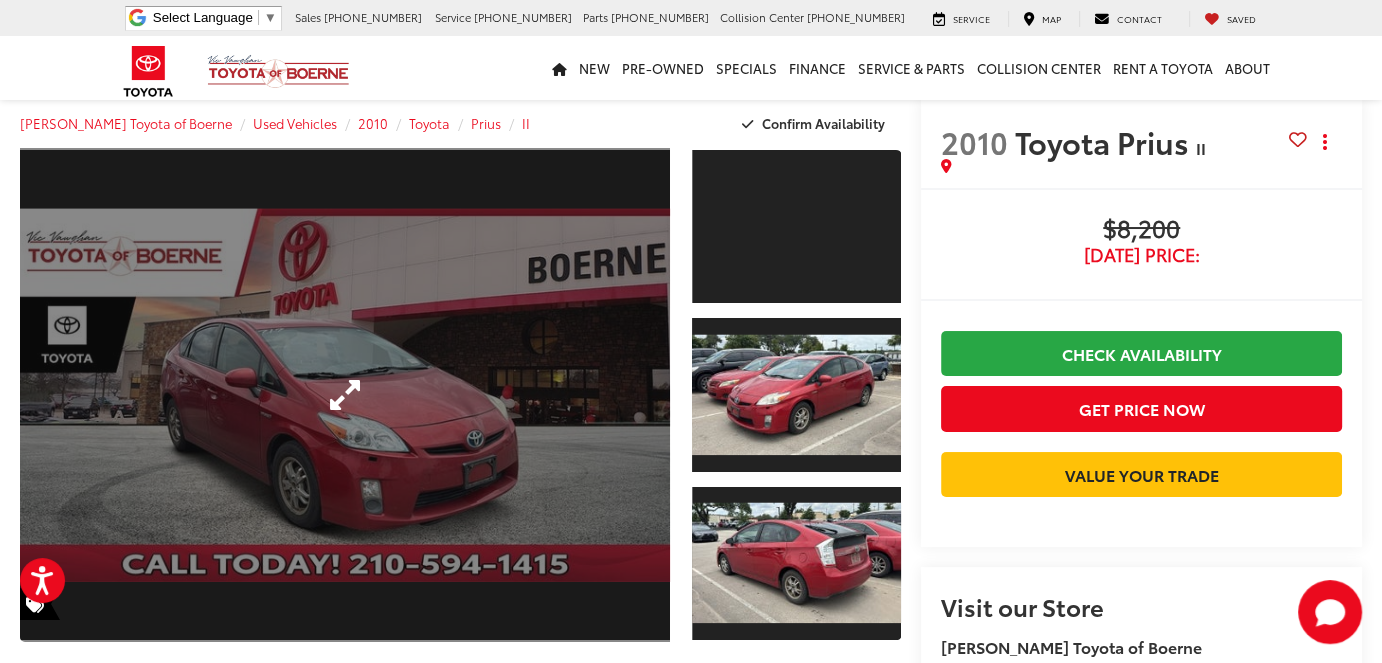 scroll, scrollTop: 0, scrollLeft: 0, axis: both 